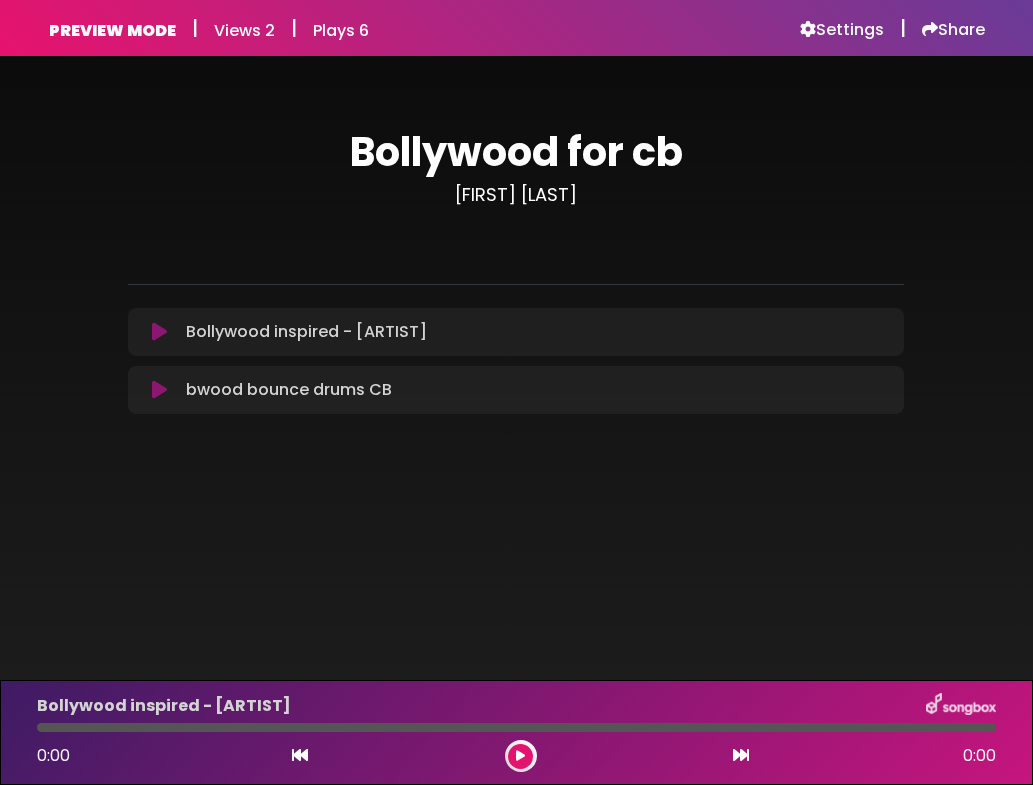 scroll, scrollTop: 0, scrollLeft: 0, axis: both 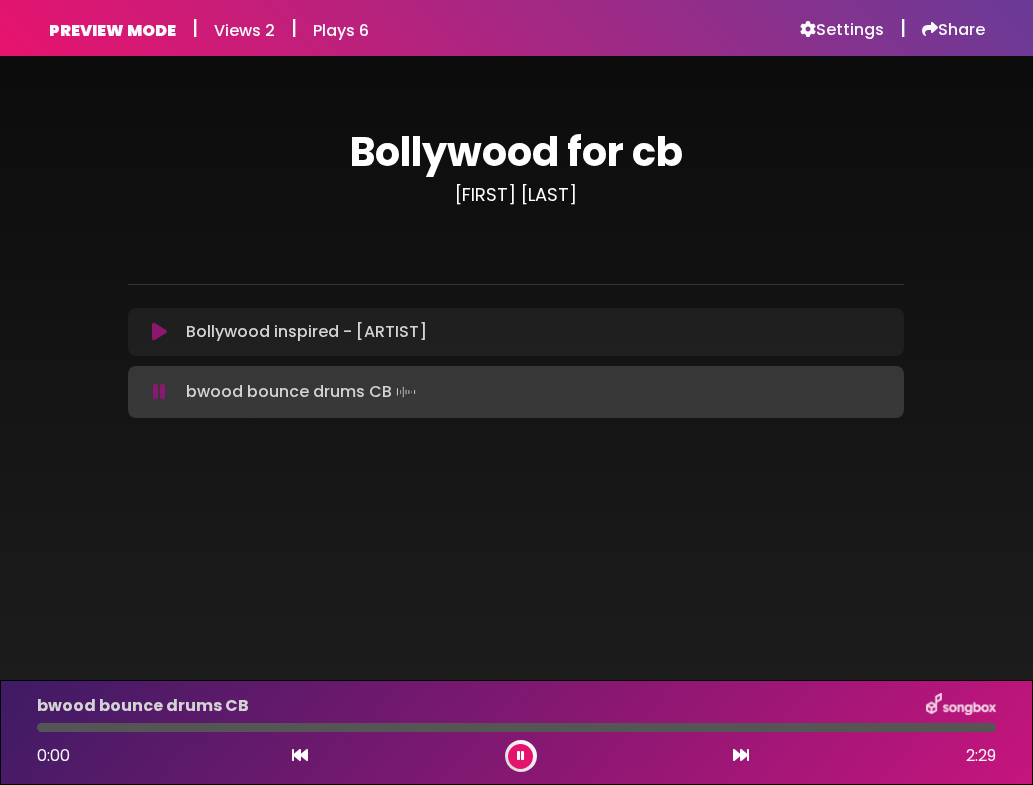 click at bounding box center [159, 392] 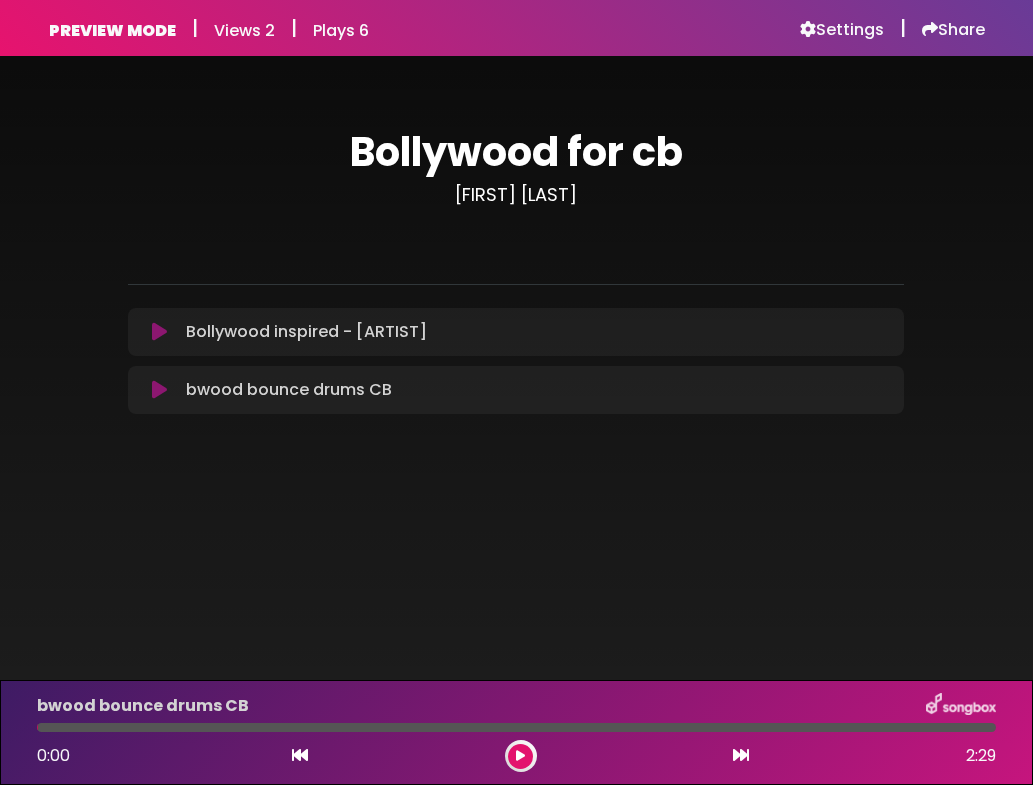 click at bounding box center (159, 332) 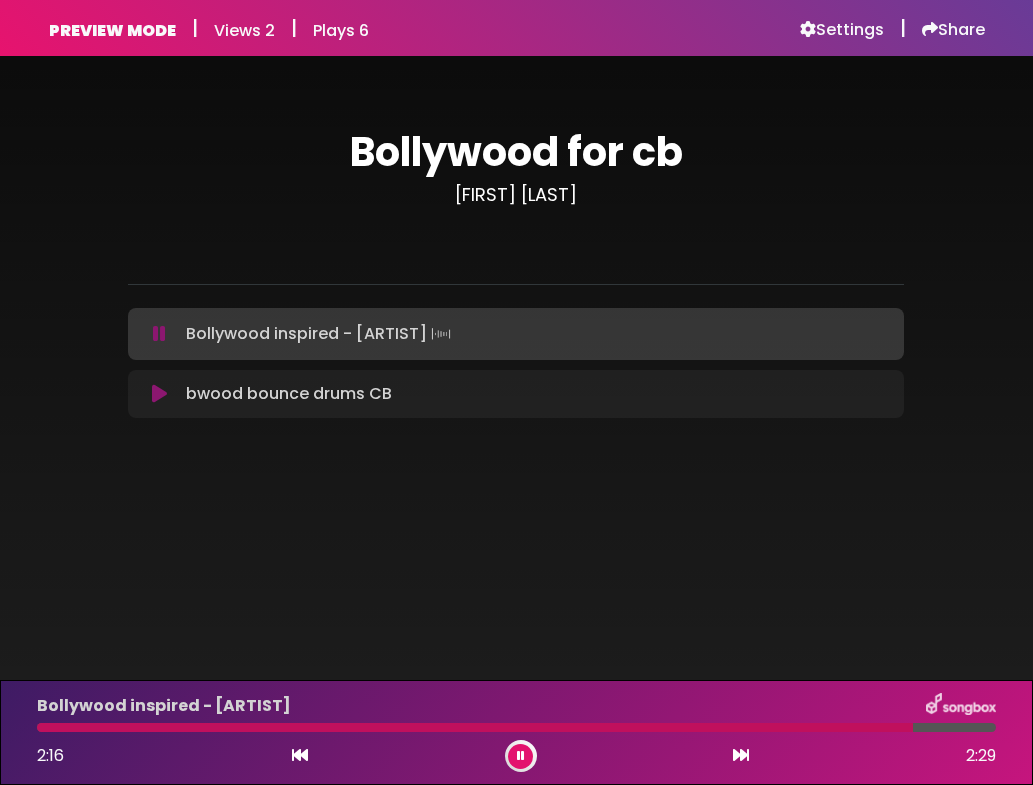 click at bounding box center [159, 334] 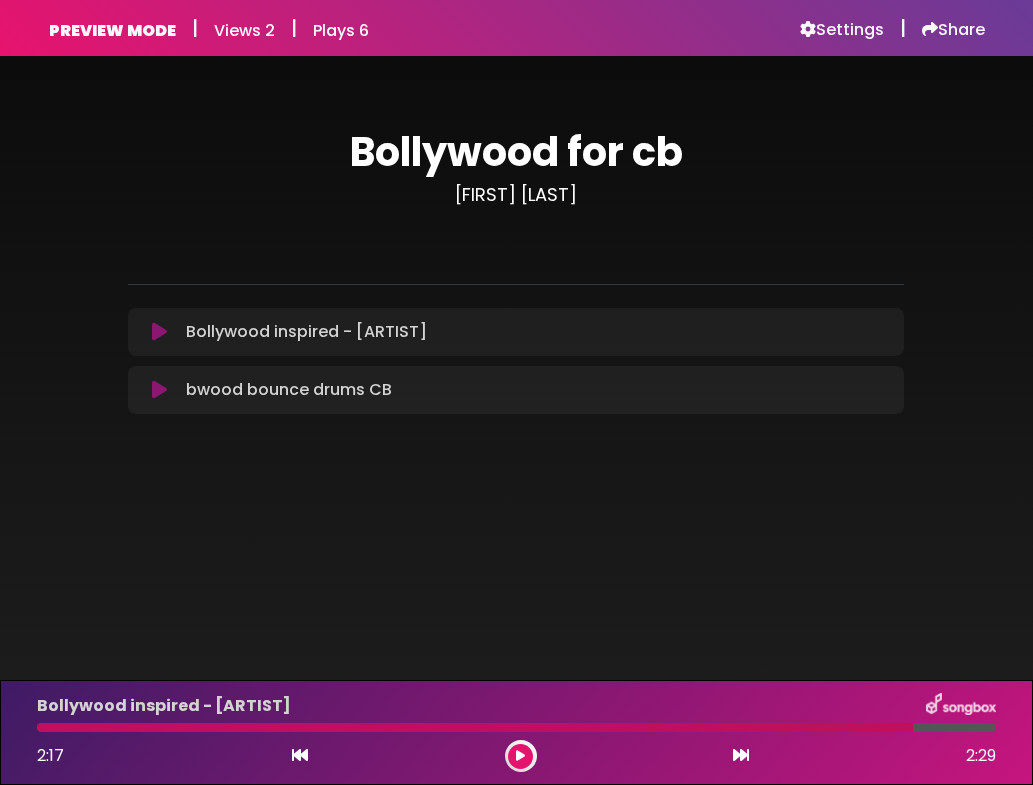 click at bounding box center (159, 390) 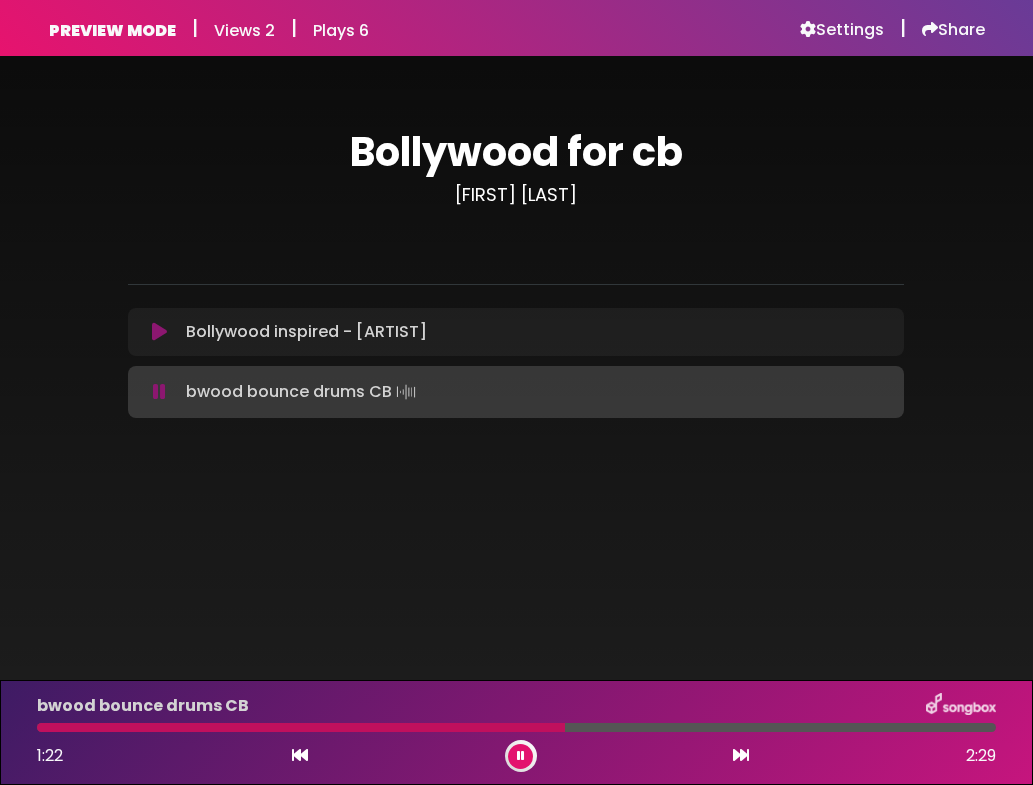 click at bounding box center (159, 392) 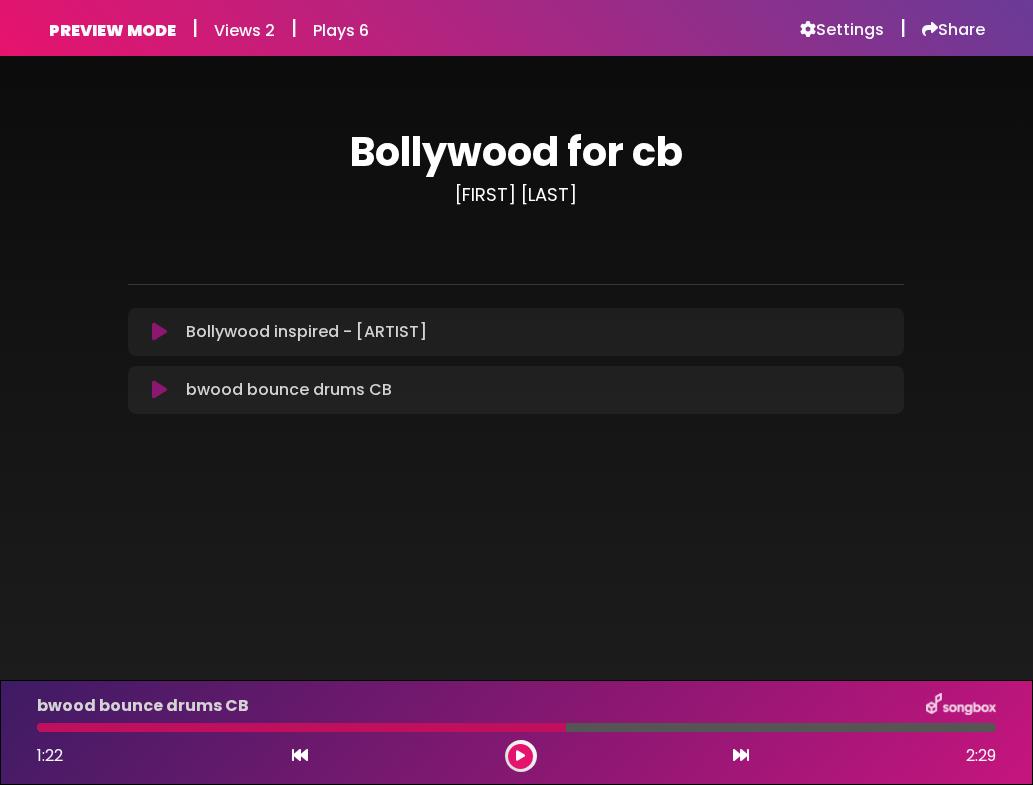 click at bounding box center [159, 390] 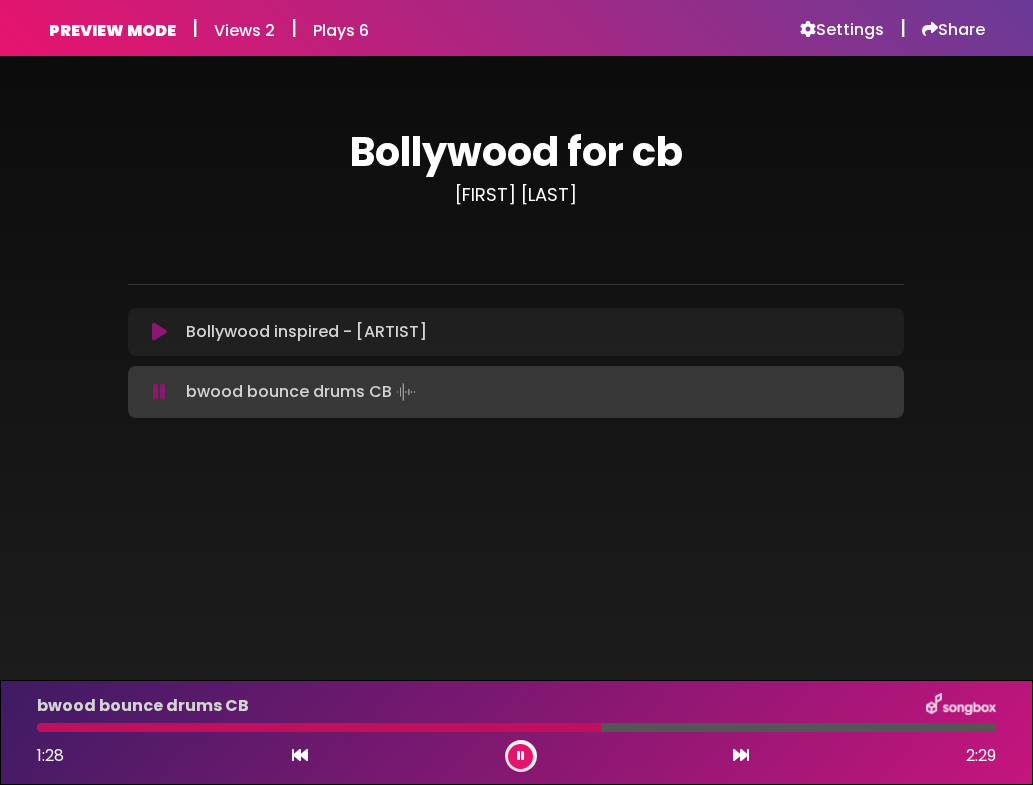 click at bounding box center (159, 392) 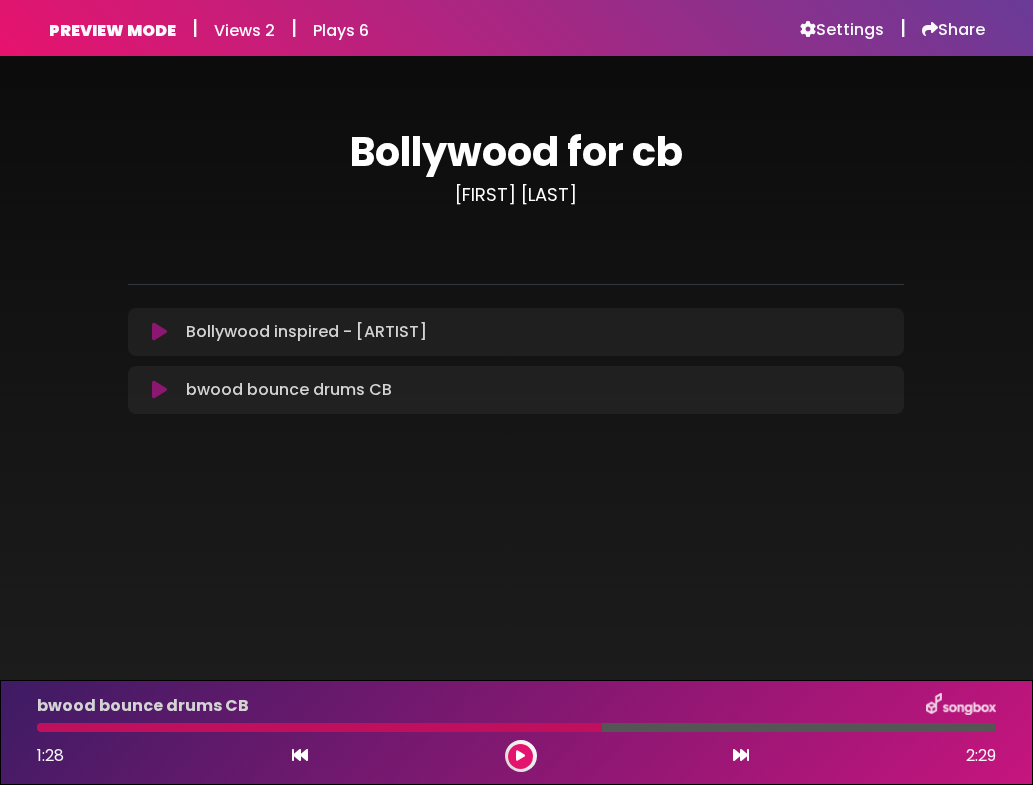 click at bounding box center (159, 390) 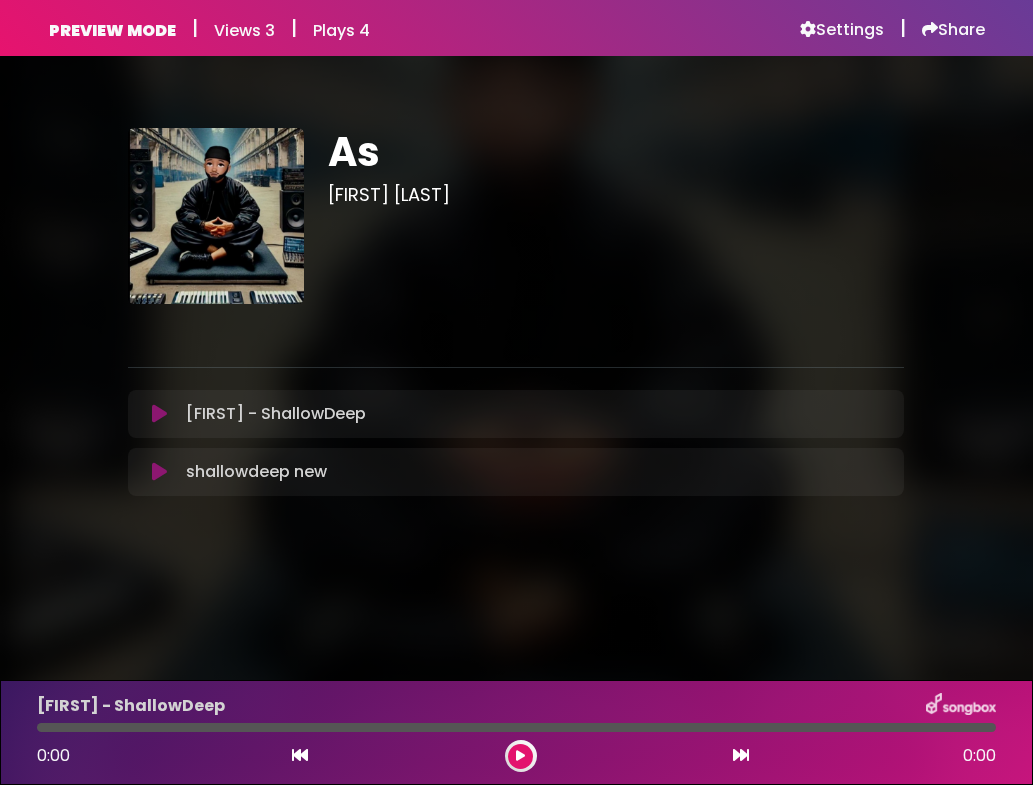 scroll, scrollTop: 0, scrollLeft: 0, axis: both 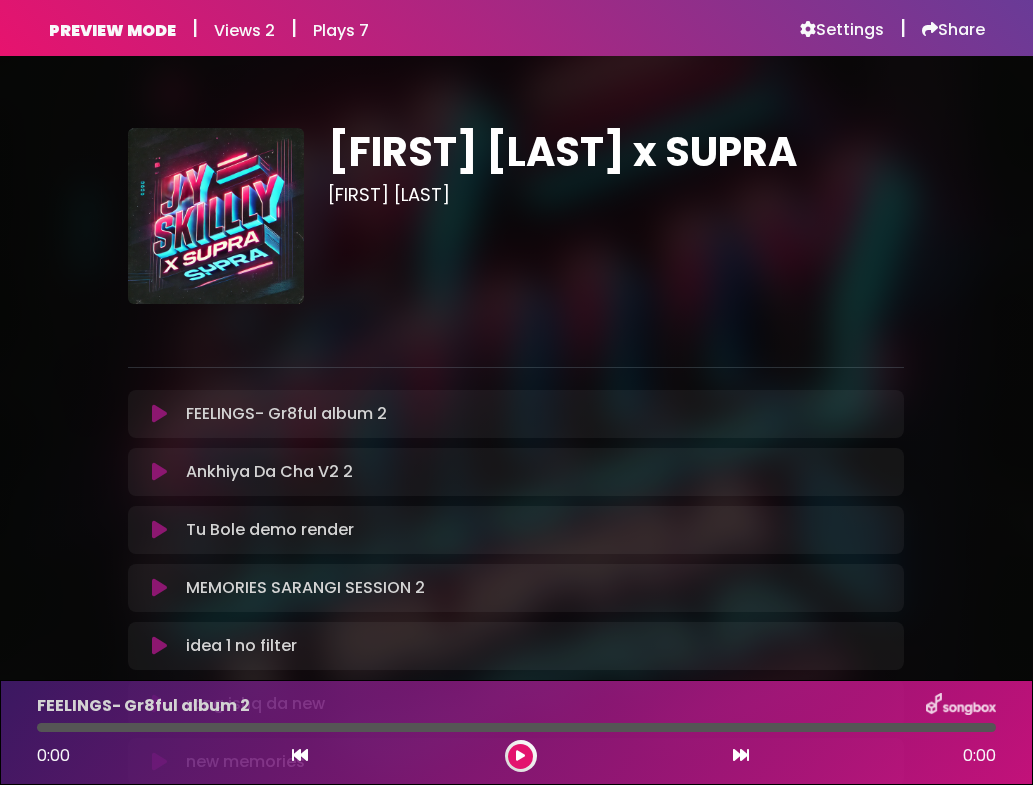 click at bounding box center (159, 414) 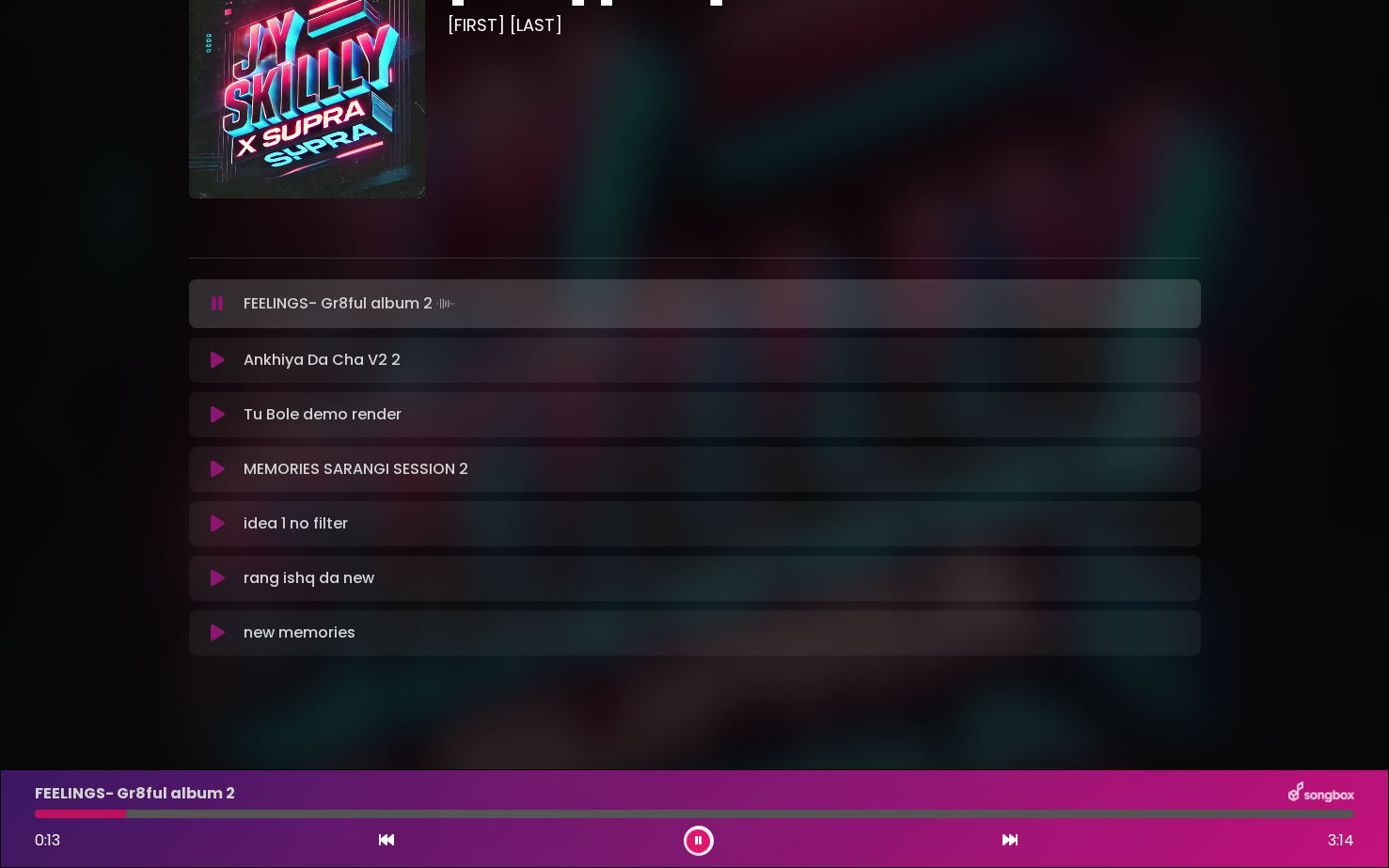 scroll, scrollTop: 161, scrollLeft: 0, axis: vertical 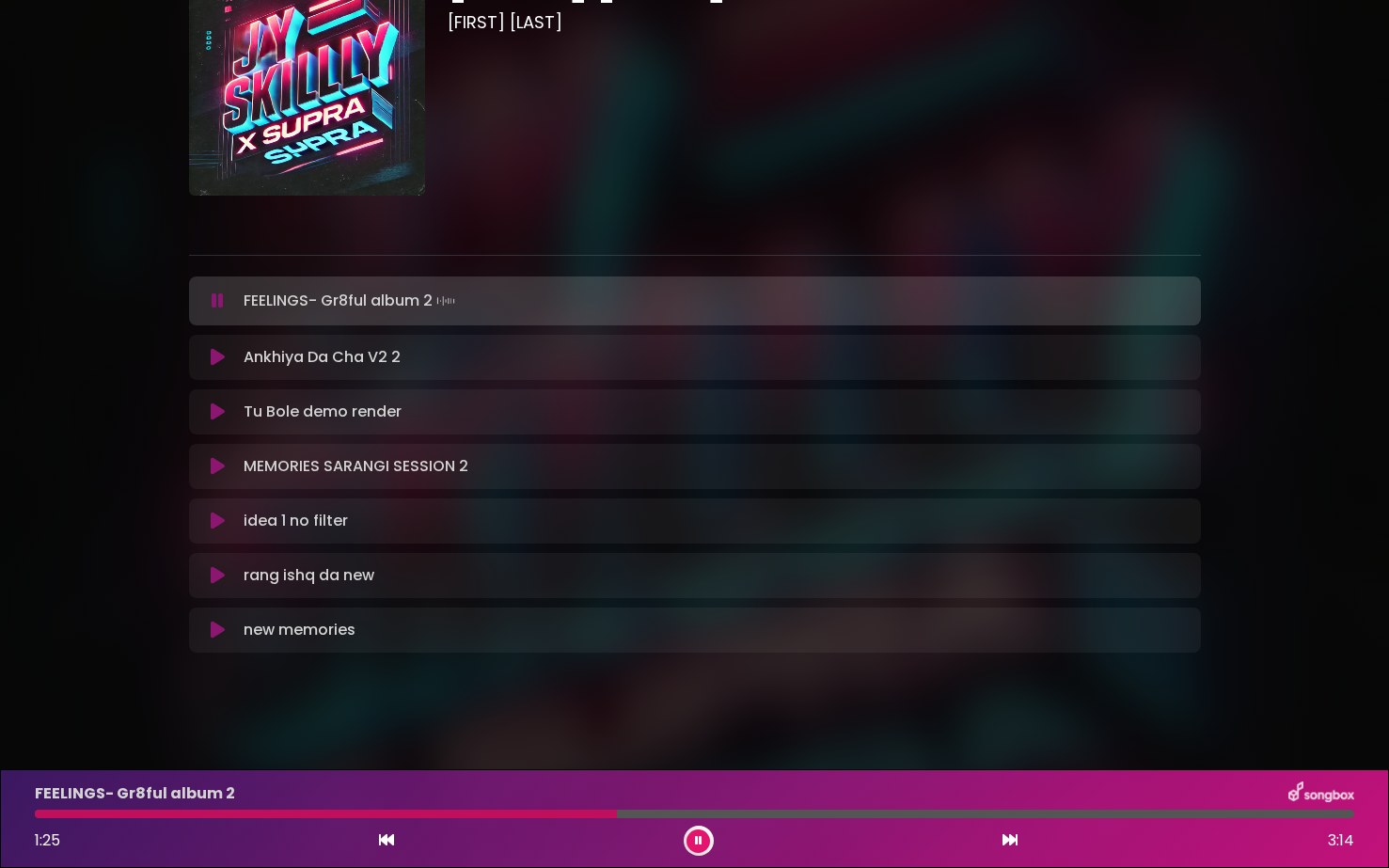 click at bounding box center [217, 357] 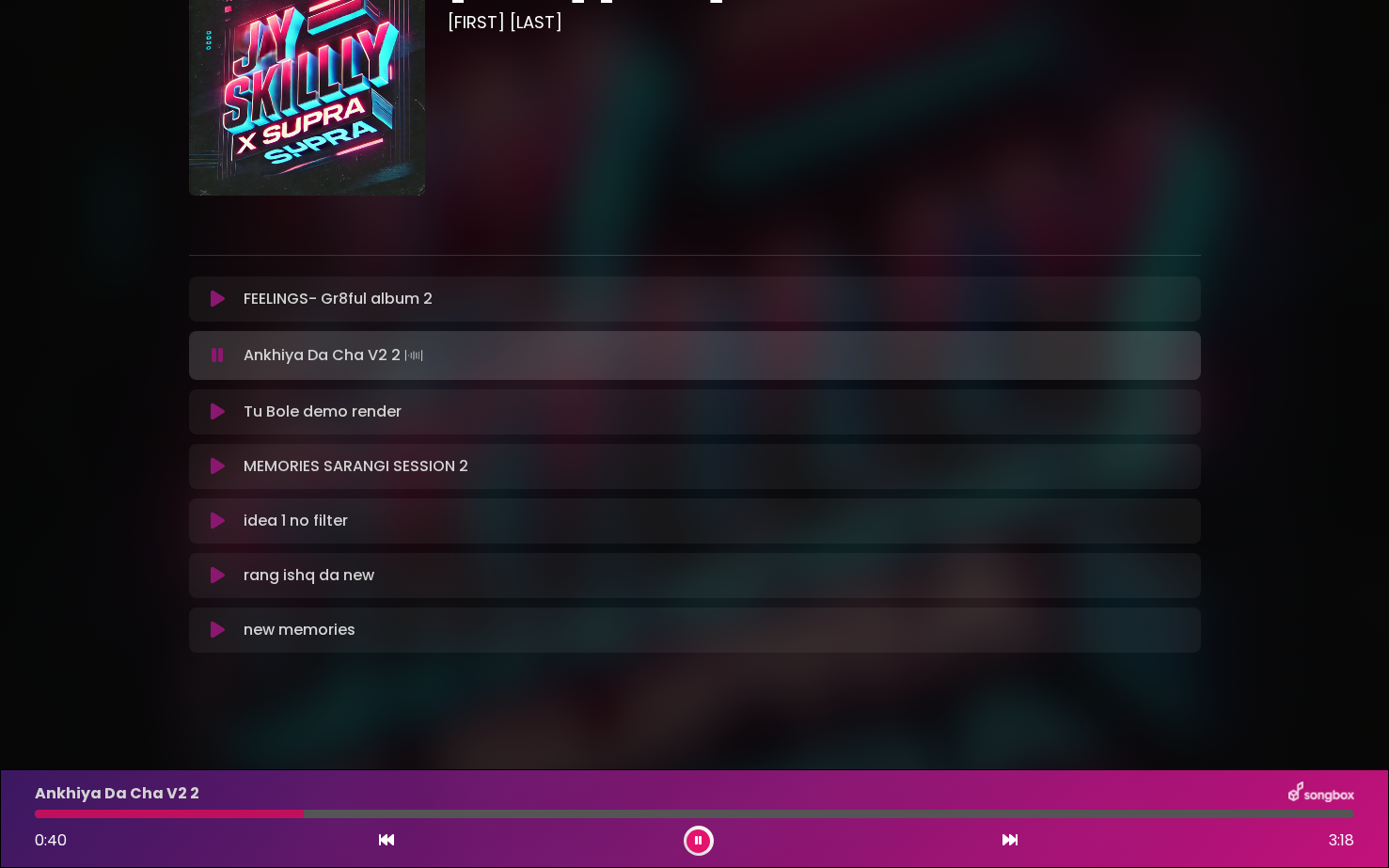 scroll, scrollTop: 164, scrollLeft: 0, axis: vertical 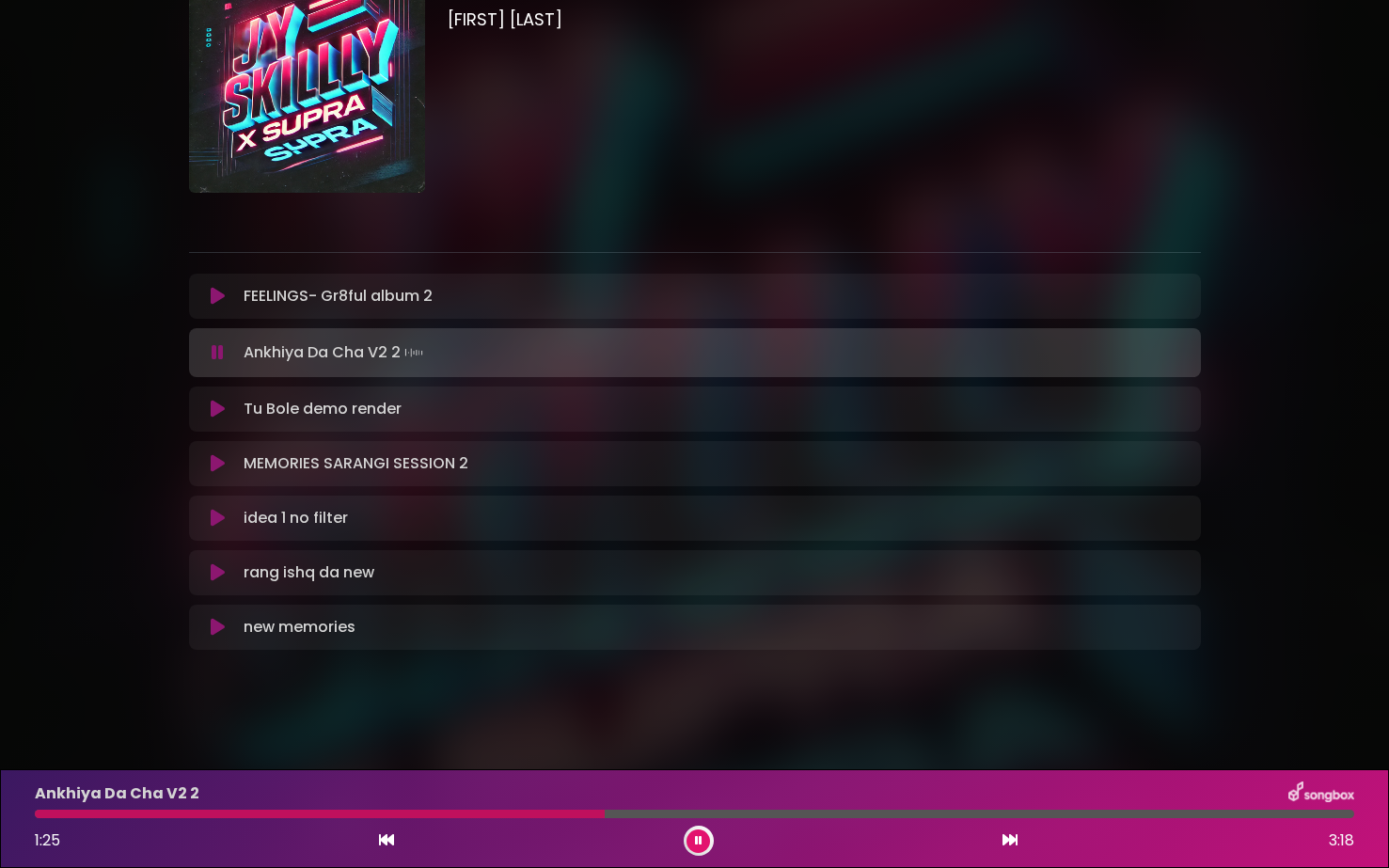 click at bounding box center (217, 409) 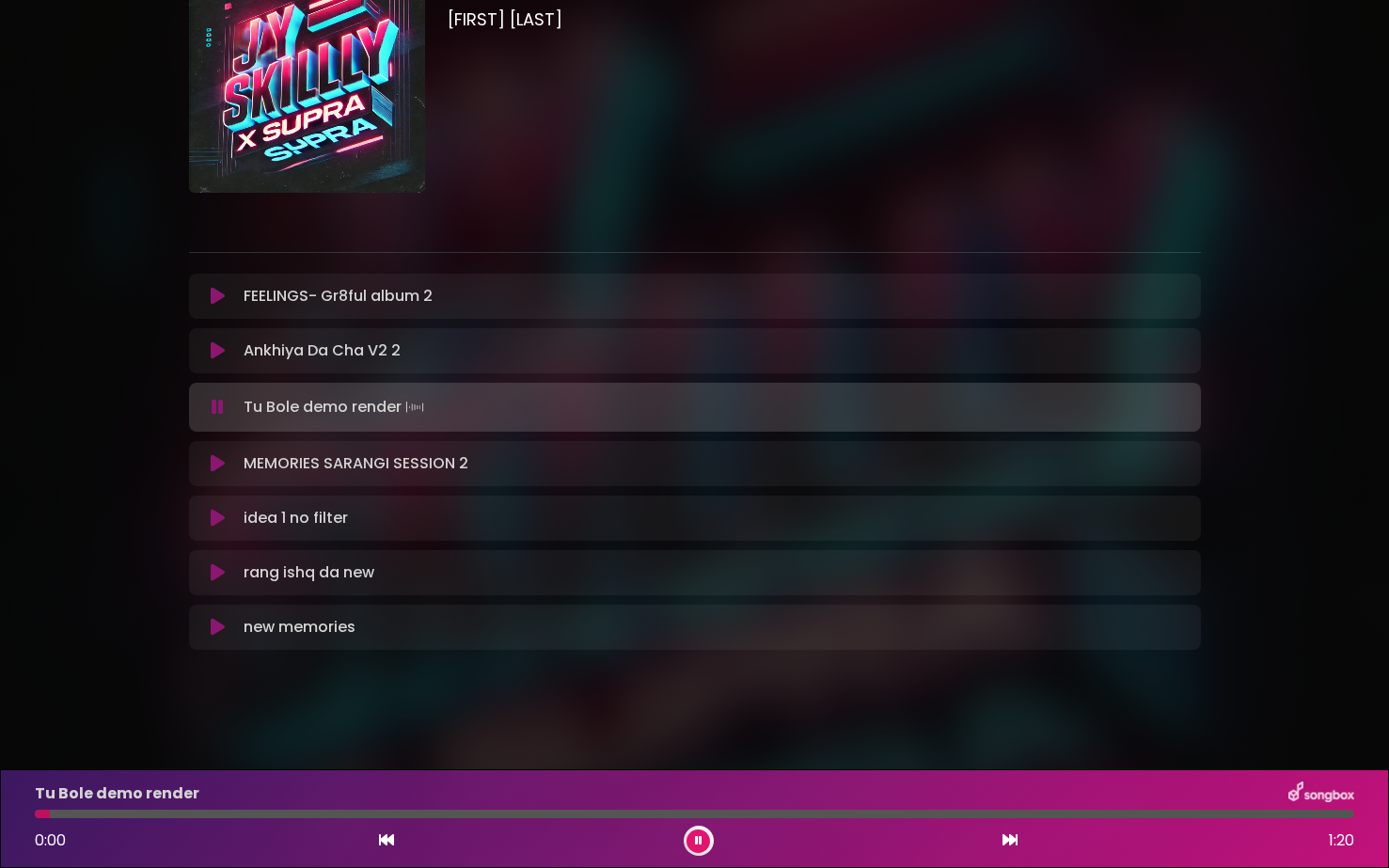 click at bounding box center [217, 407] 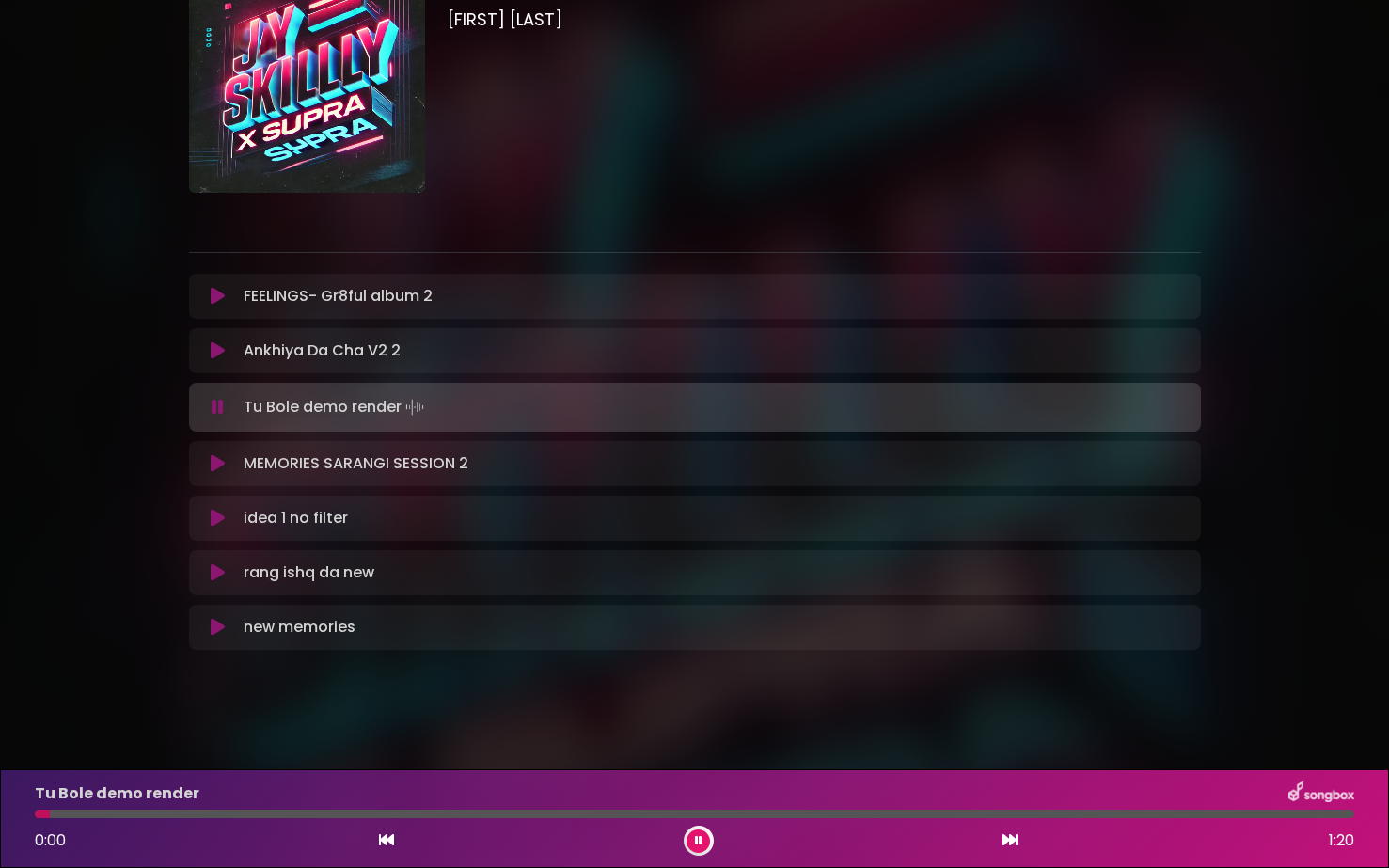 scroll, scrollTop: 160, scrollLeft: 0, axis: vertical 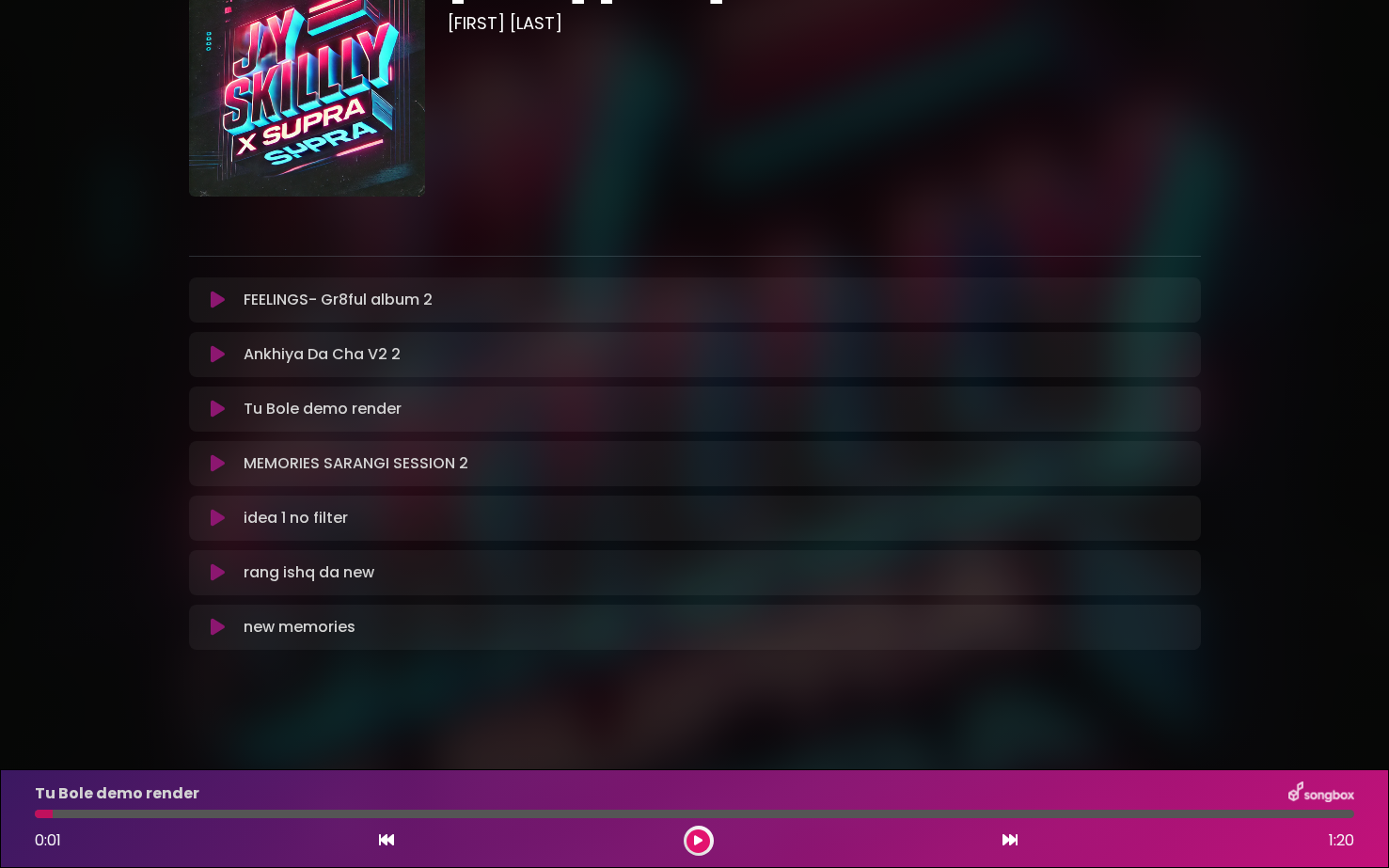 click at bounding box center (217, 464) 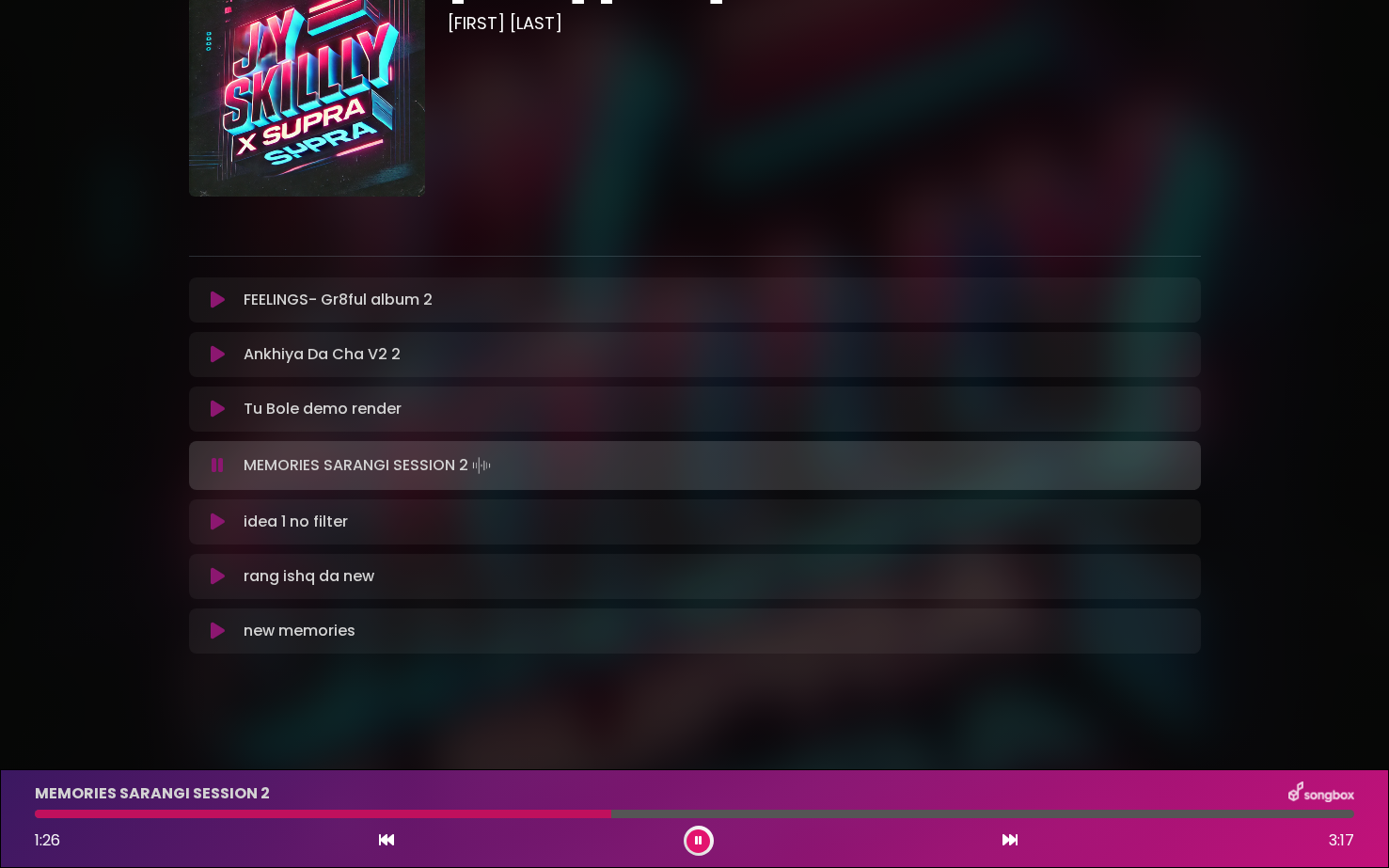 click at bounding box center [217, 576] 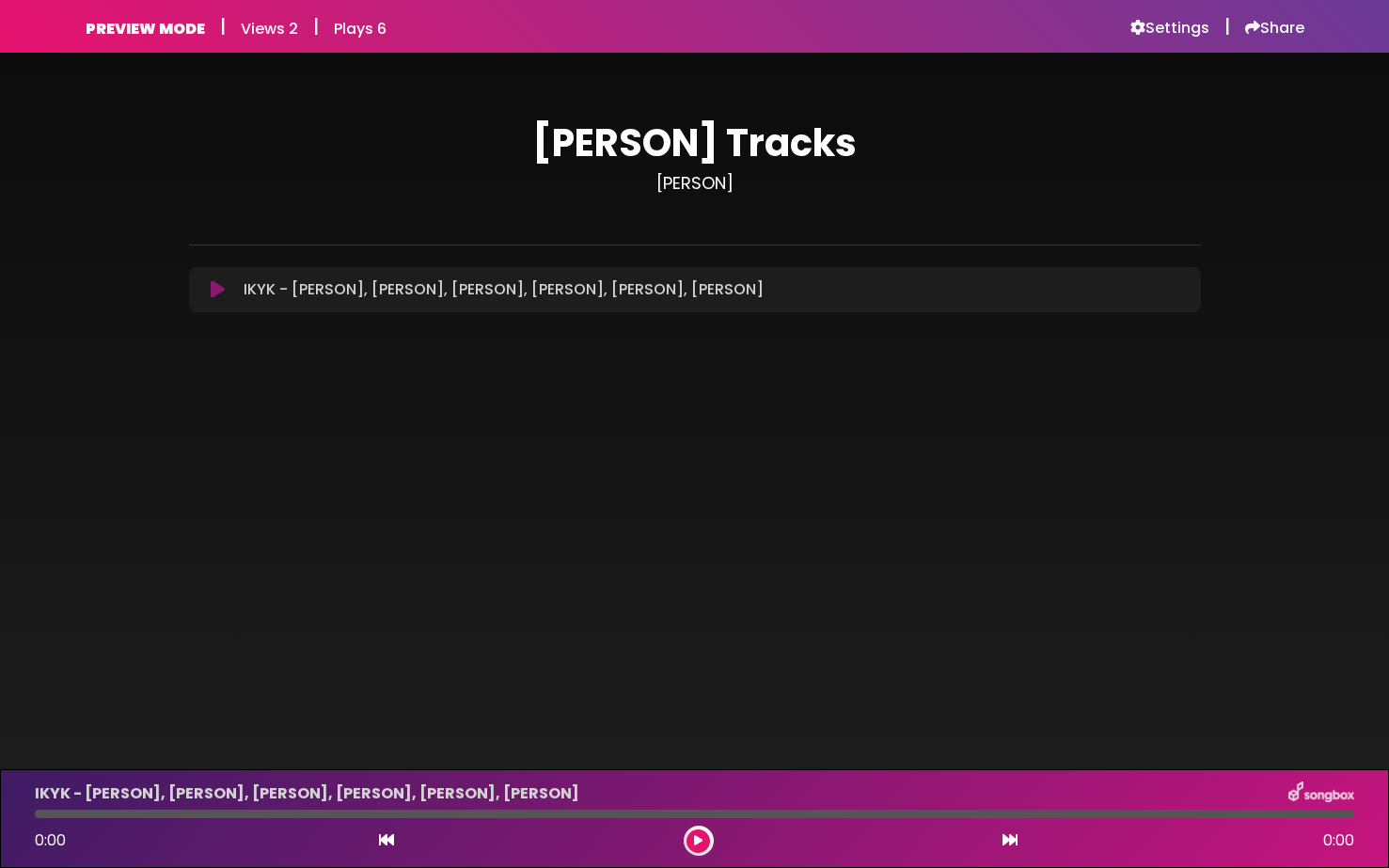 scroll, scrollTop: 0, scrollLeft: 0, axis: both 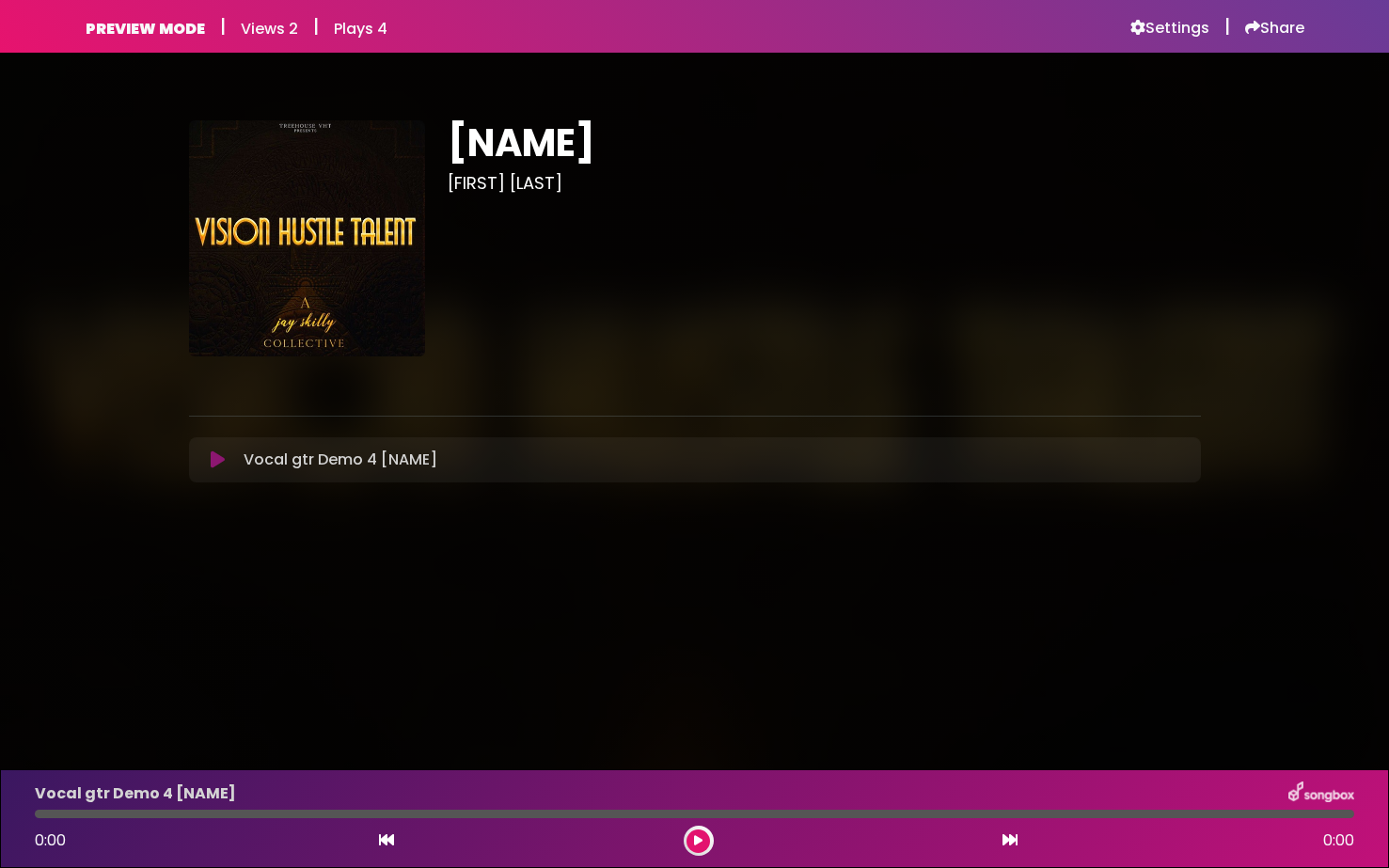 click at bounding box center (217, 460) 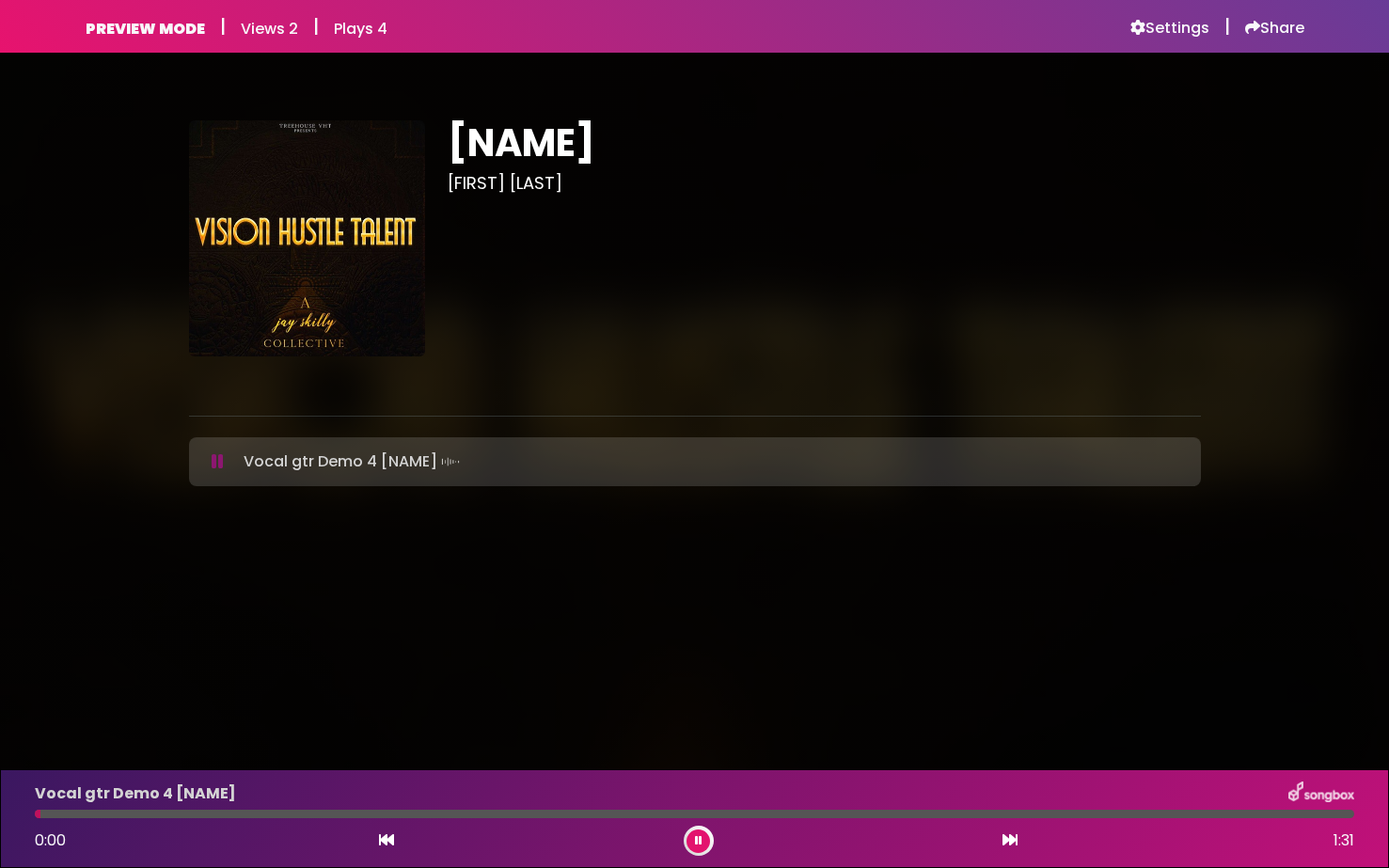 click at bounding box center [217, 462] 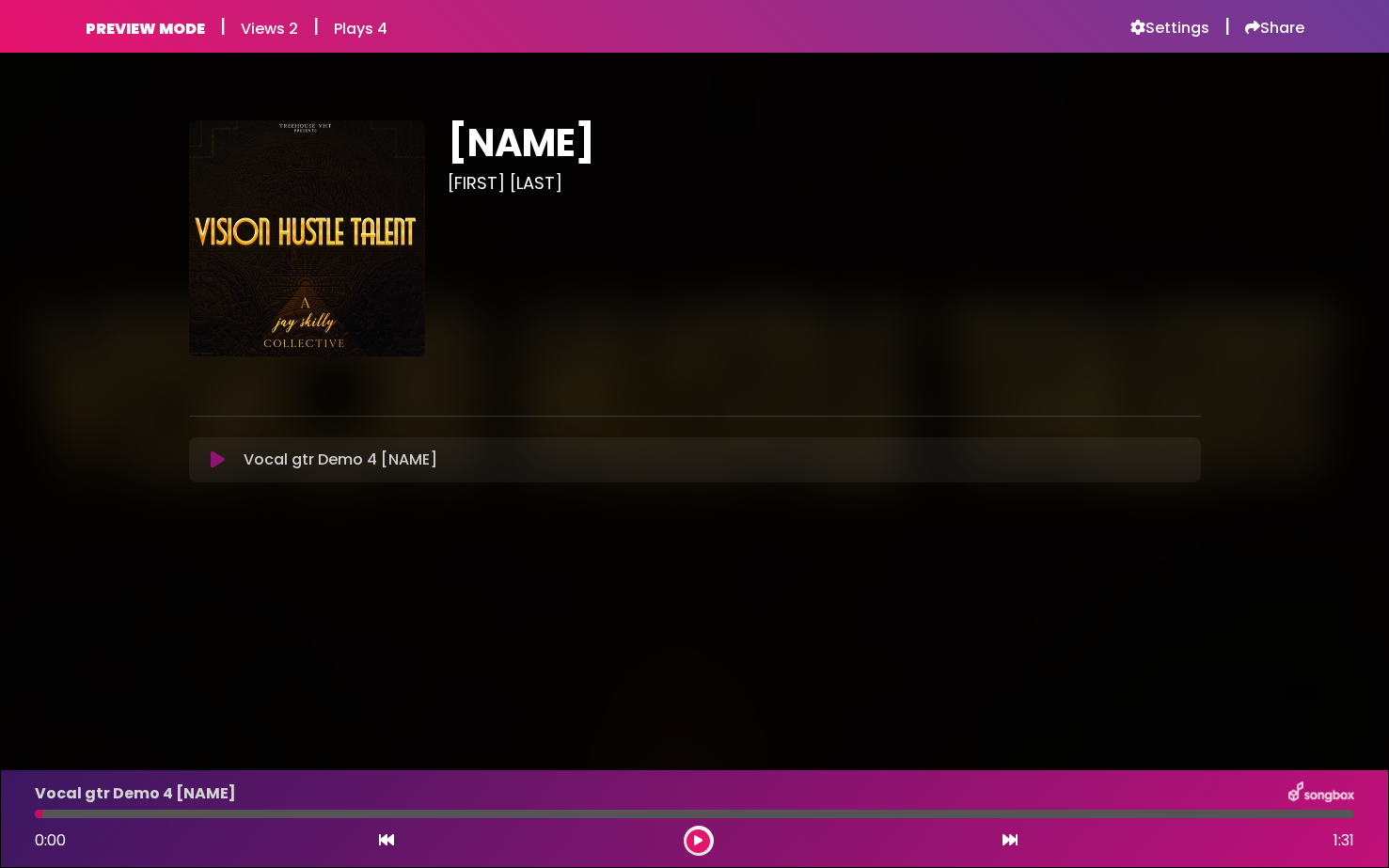 click at bounding box center (217, 460) 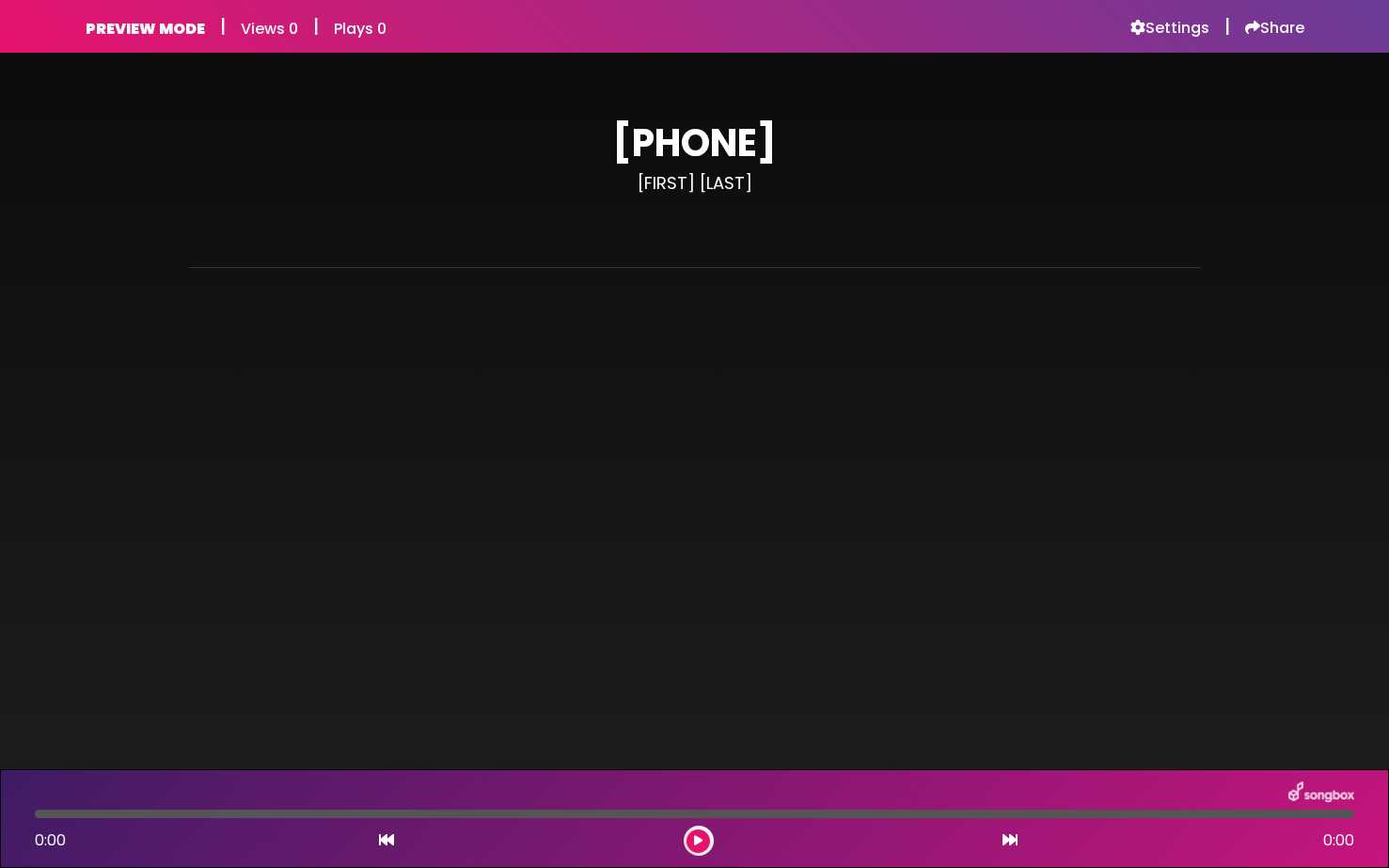 scroll, scrollTop: 0, scrollLeft: 0, axis: both 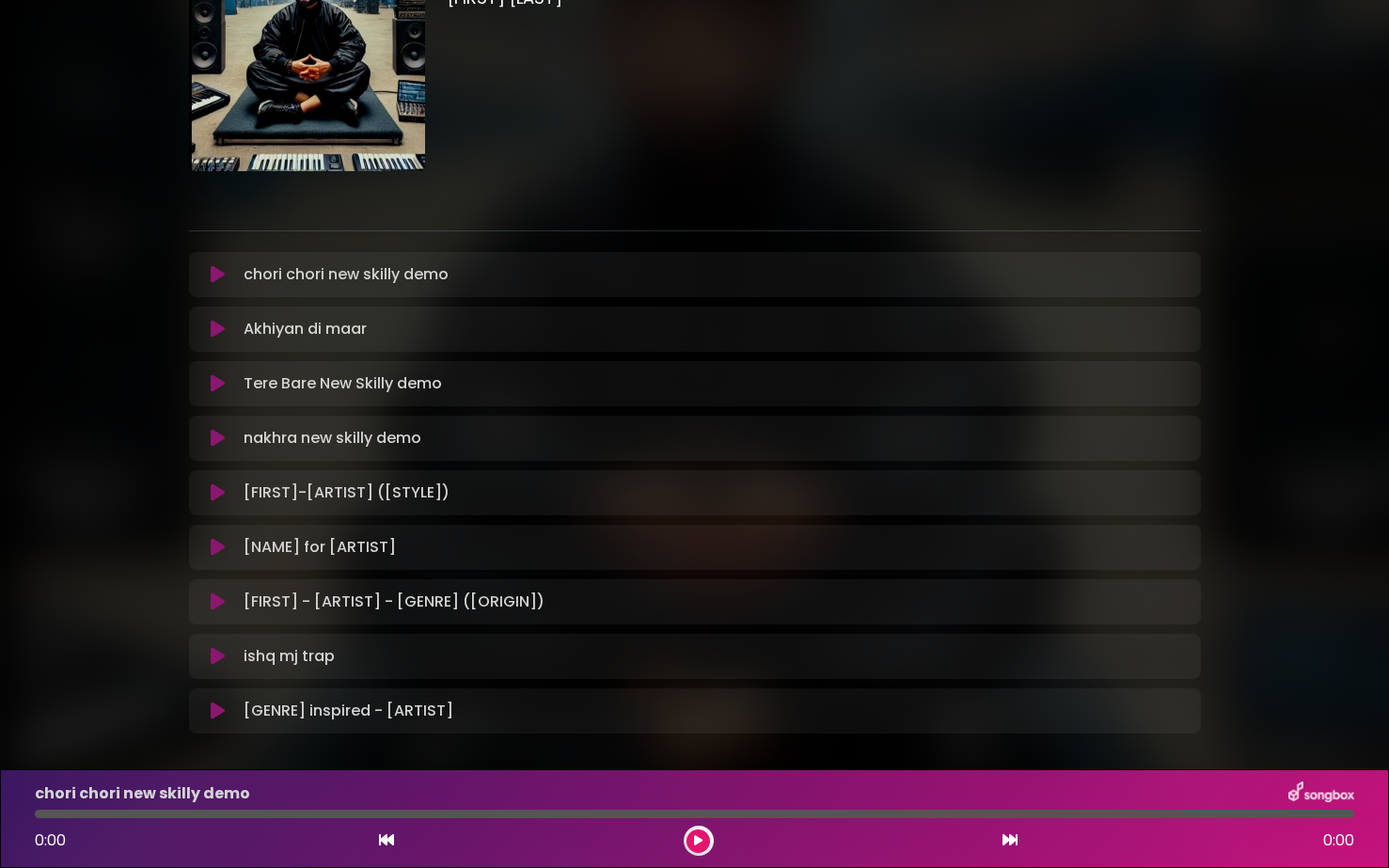 click at bounding box center (217, 384) 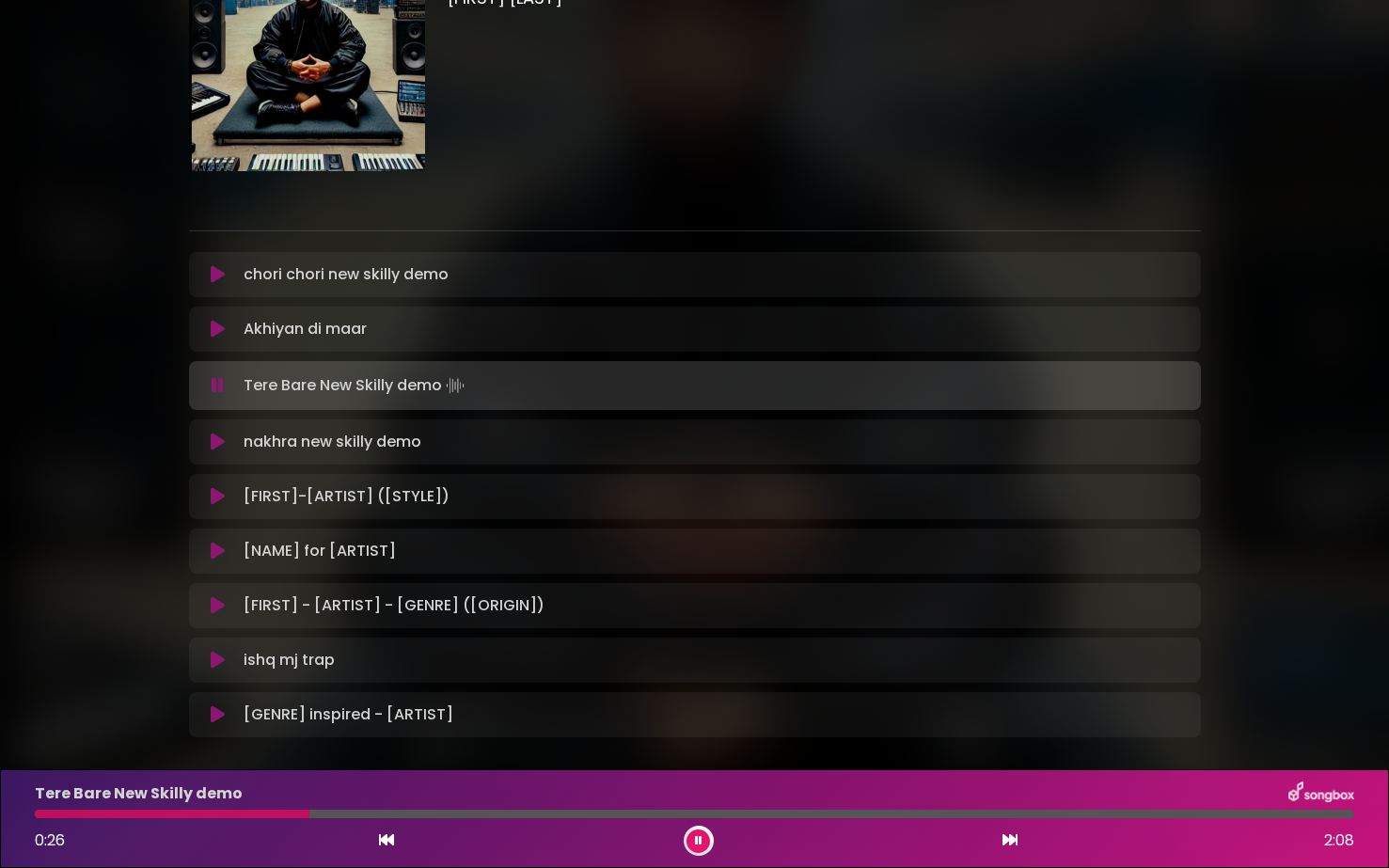 scroll, scrollTop: 273, scrollLeft: 0, axis: vertical 